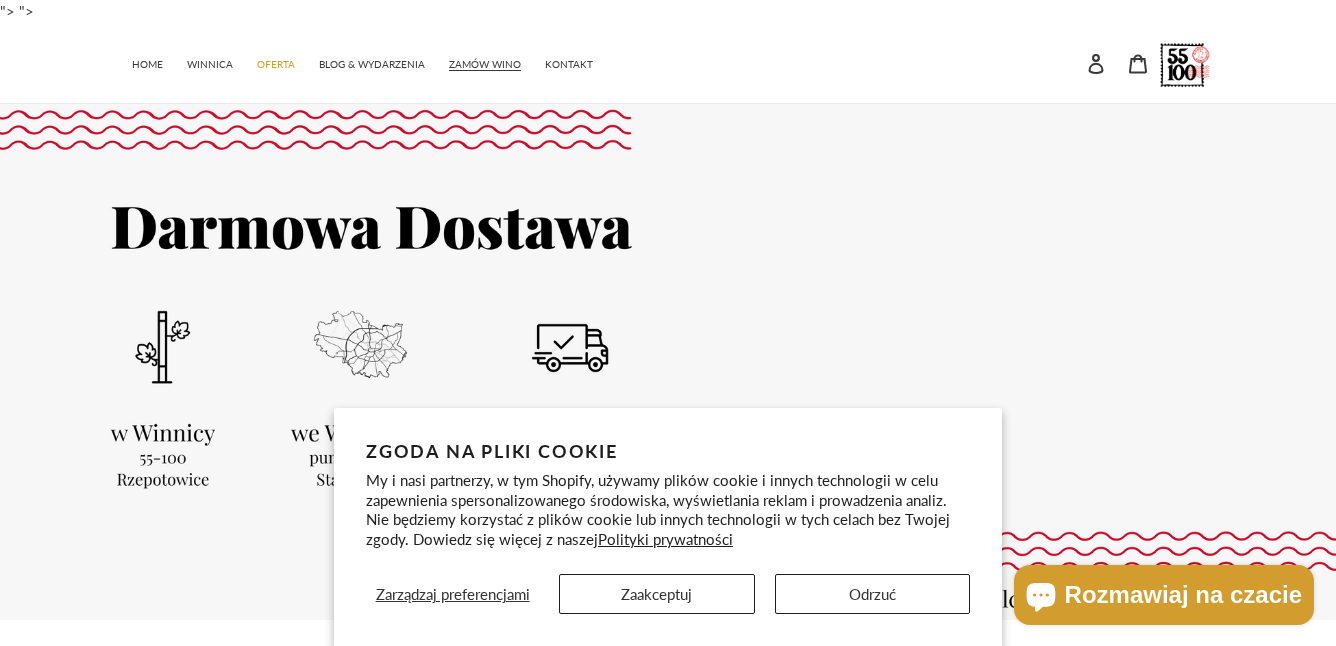 scroll, scrollTop: 0, scrollLeft: 0, axis: both 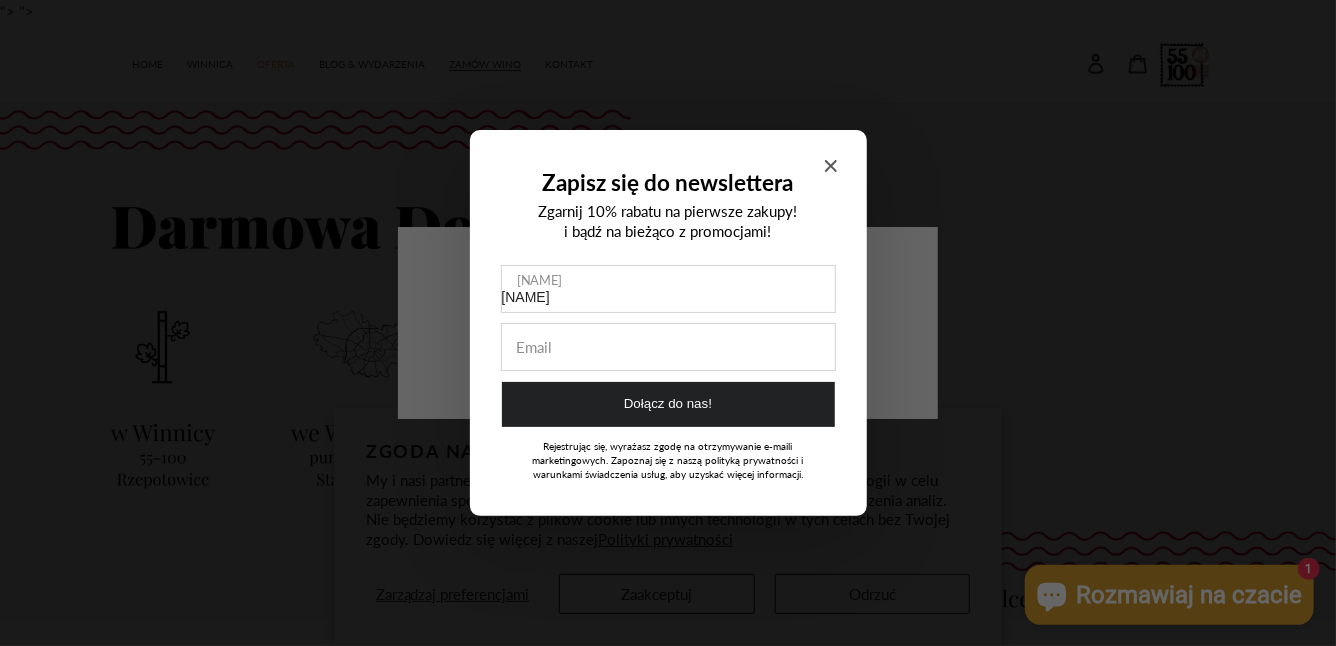 type on "Karolina" 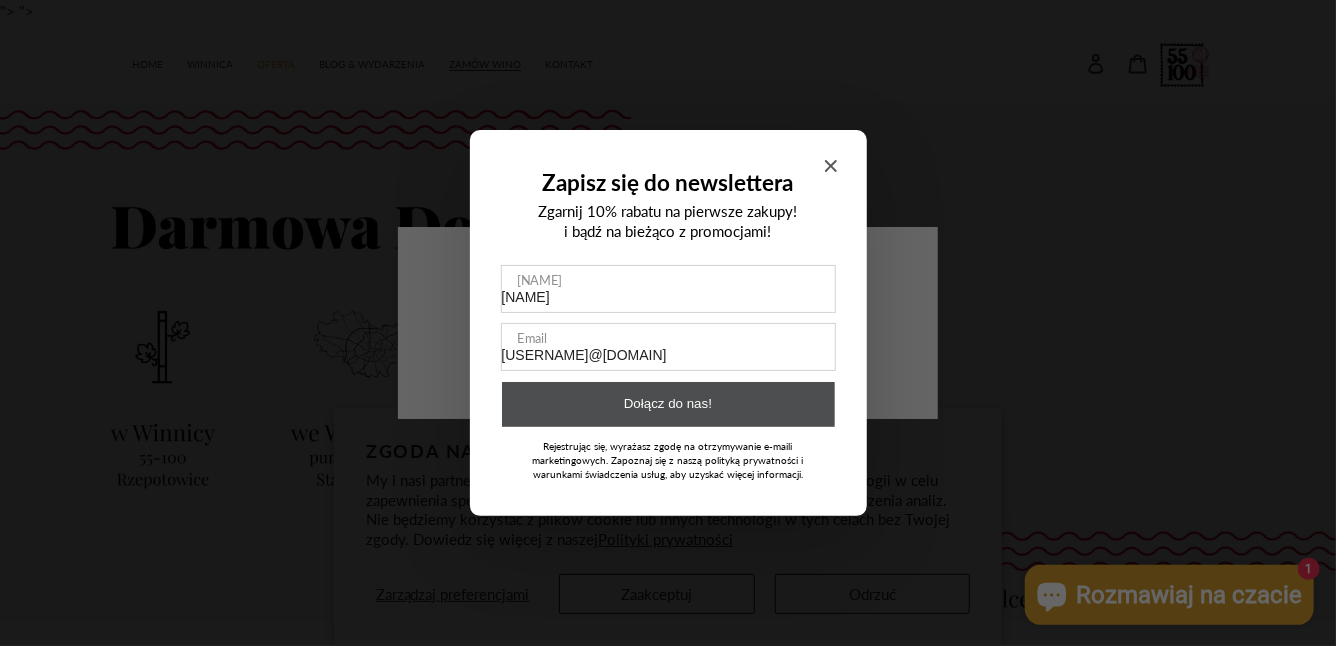 type on "karolinakolanowska22@interia.pl" 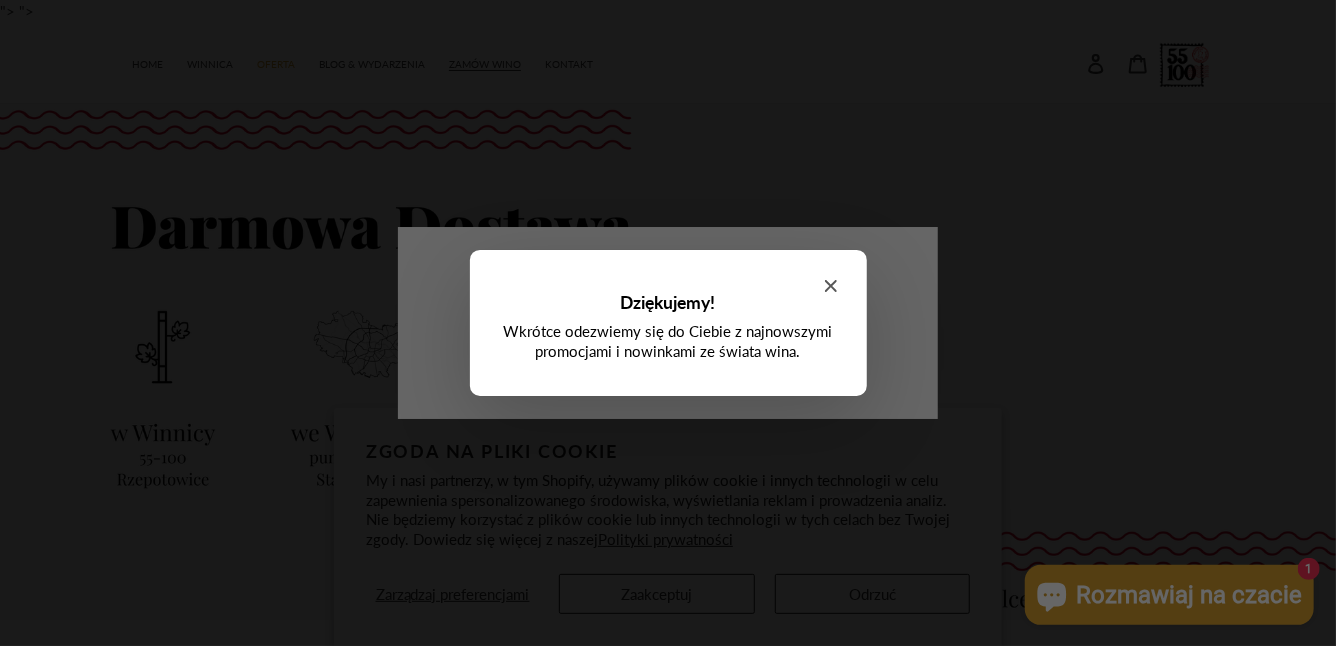 click 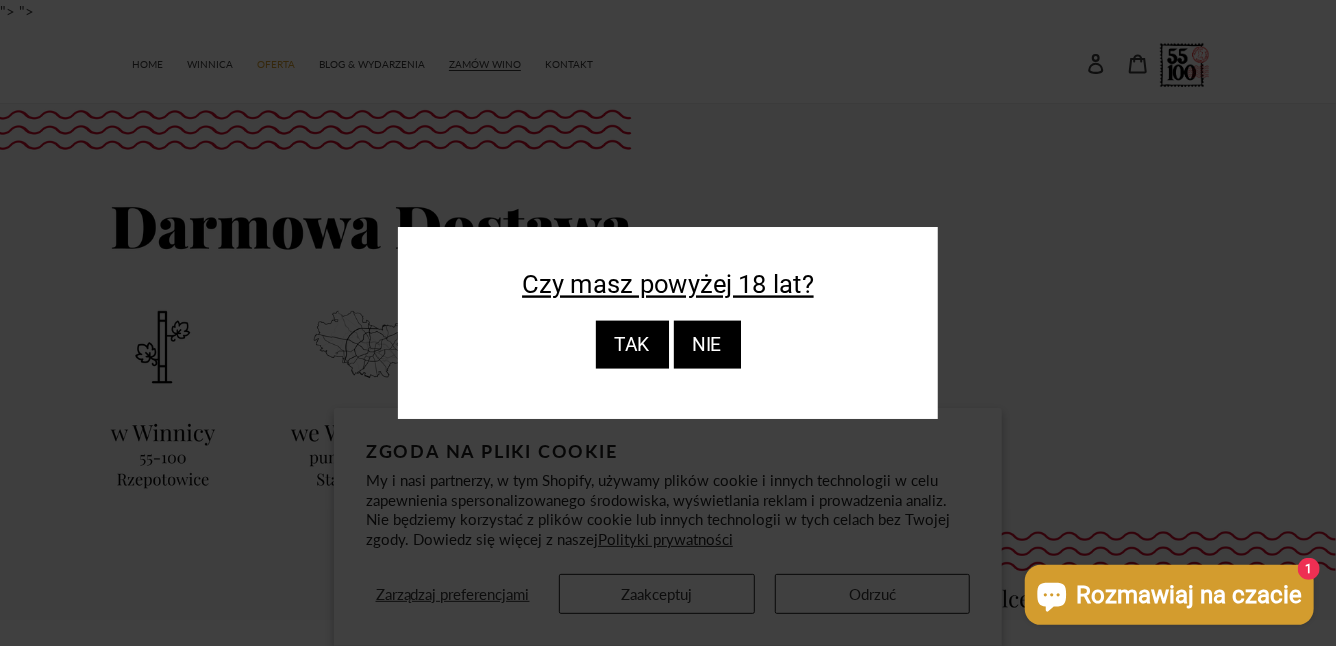 click on "TAK" at bounding box center [631, 345] 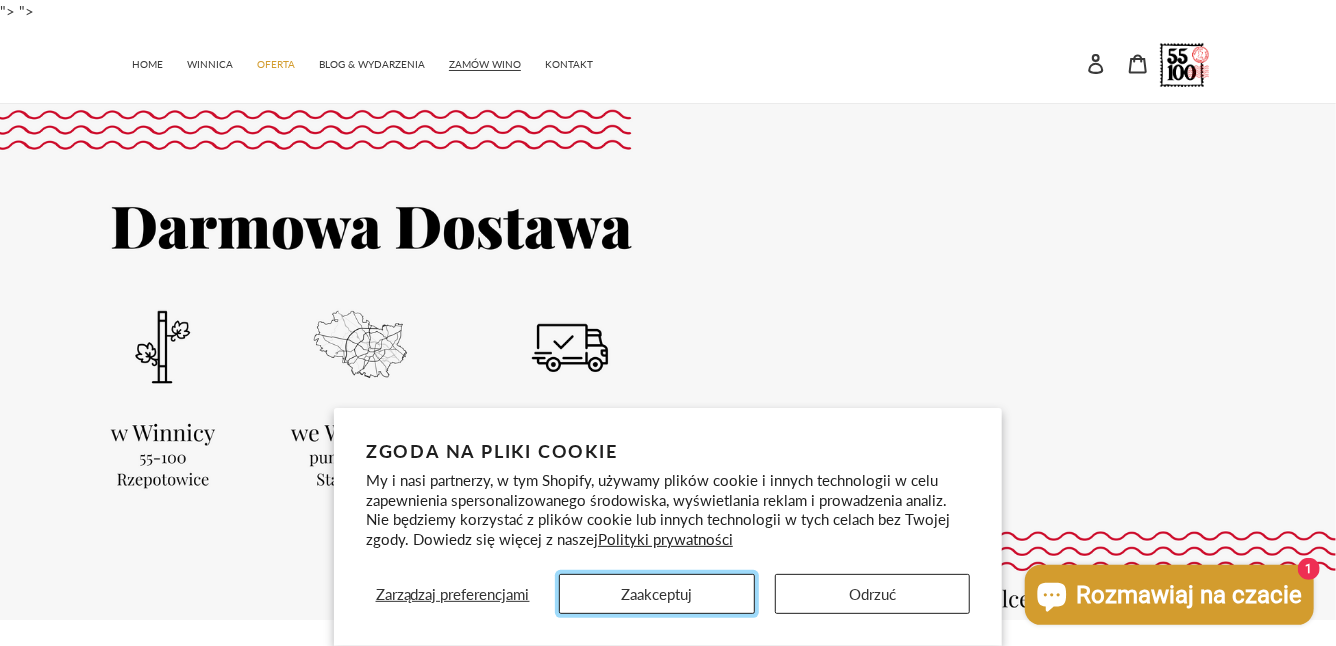 click on "Zaakceptuj" at bounding box center (656, 594) 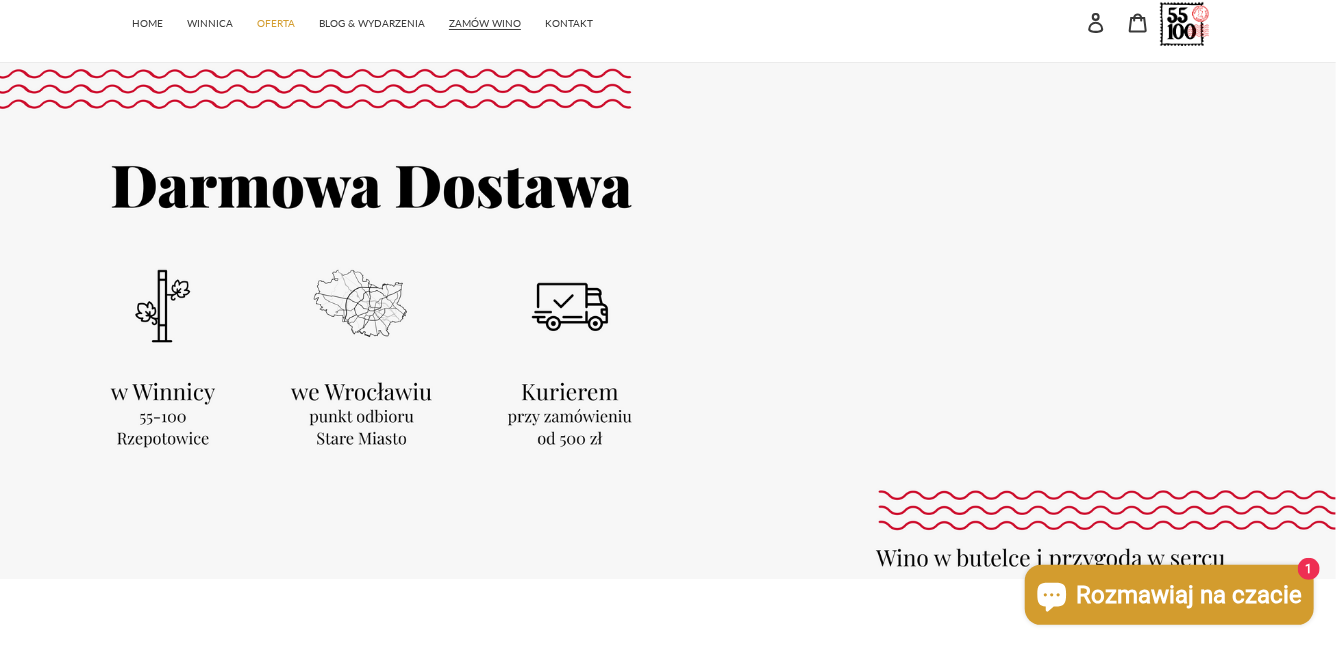 scroll, scrollTop: 33, scrollLeft: 0, axis: vertical 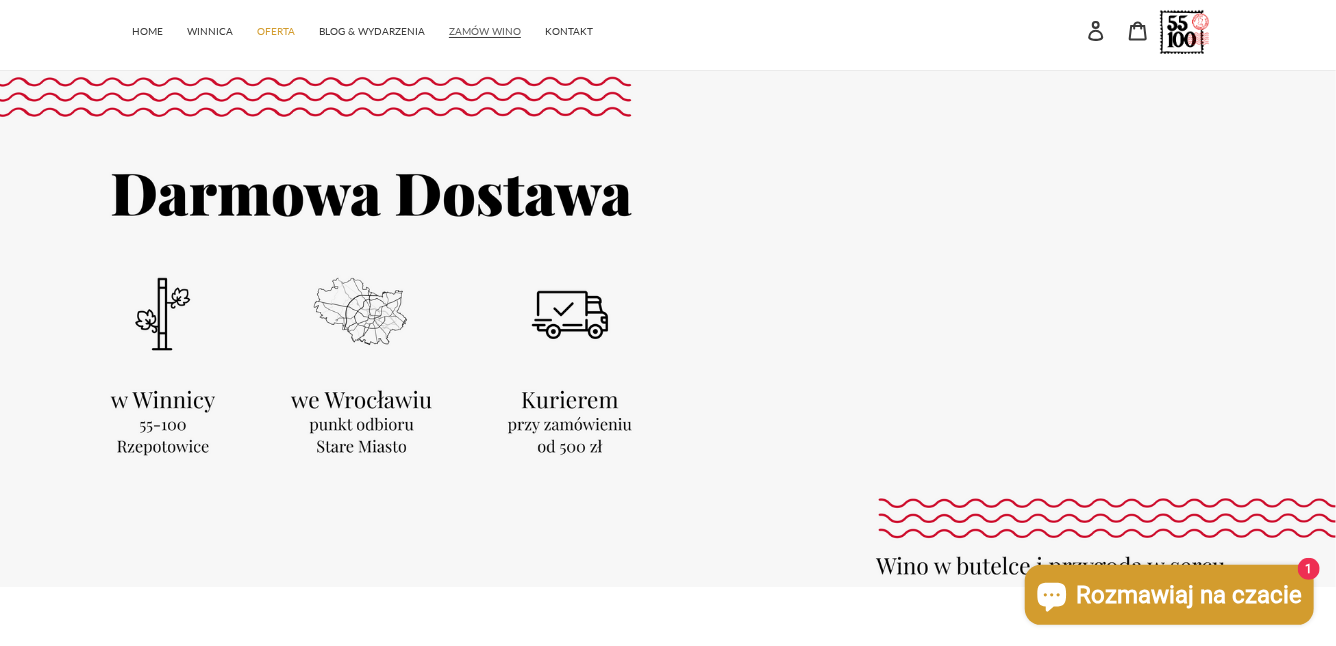click on "ZAMÓW WINO" at bounding box center [485, 31] 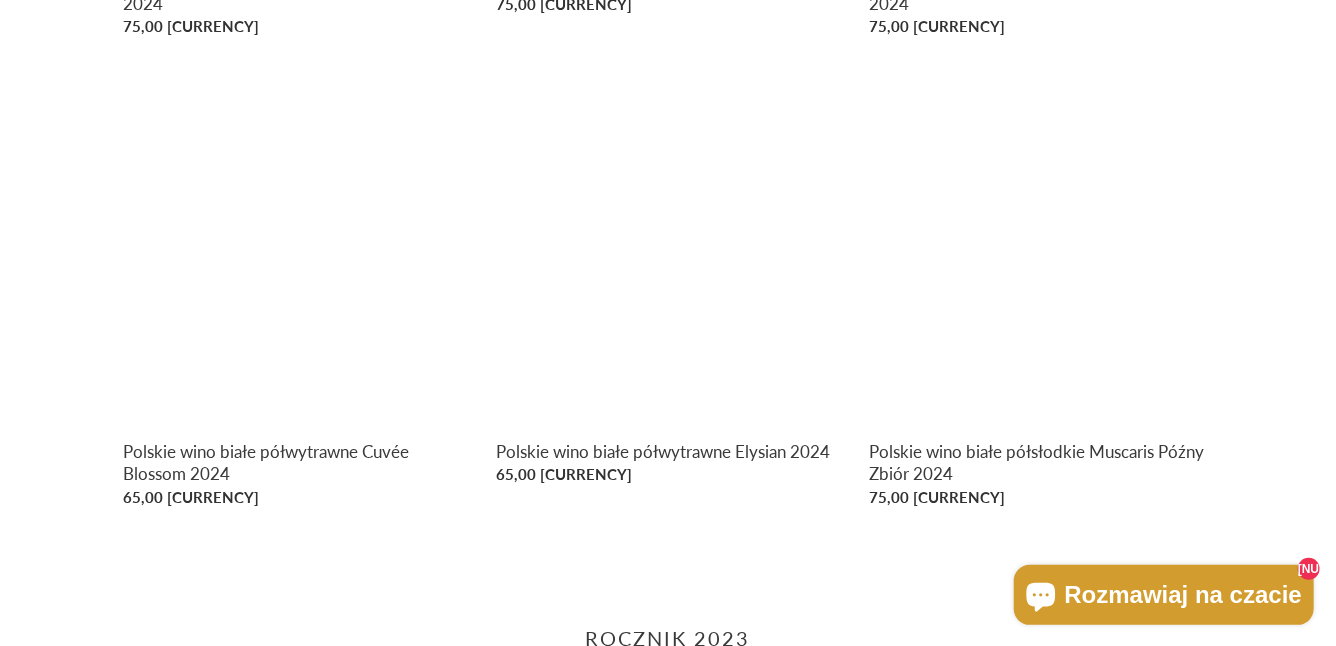 scroll, scrollTop: 1195, scrollLeft: 0, axis: vertical 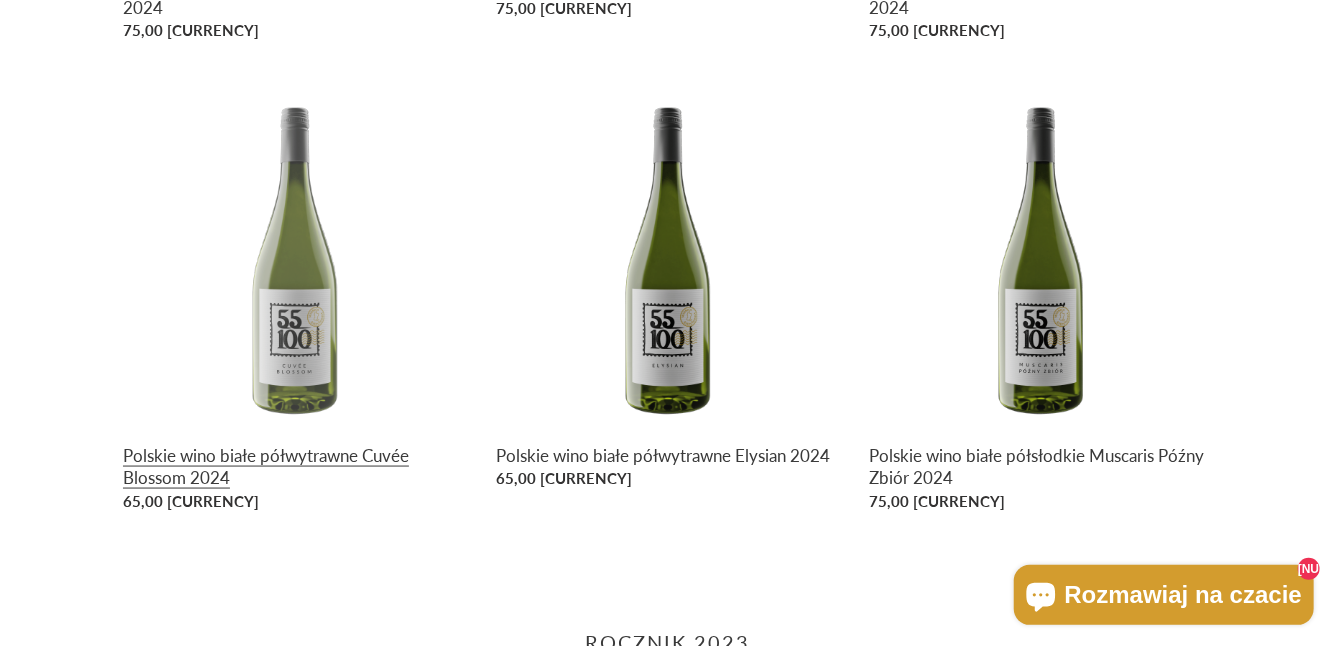 click on "Polskie wino białe półwytrawne Cuvée Blossom 2024" at bounding box center (294, 302) 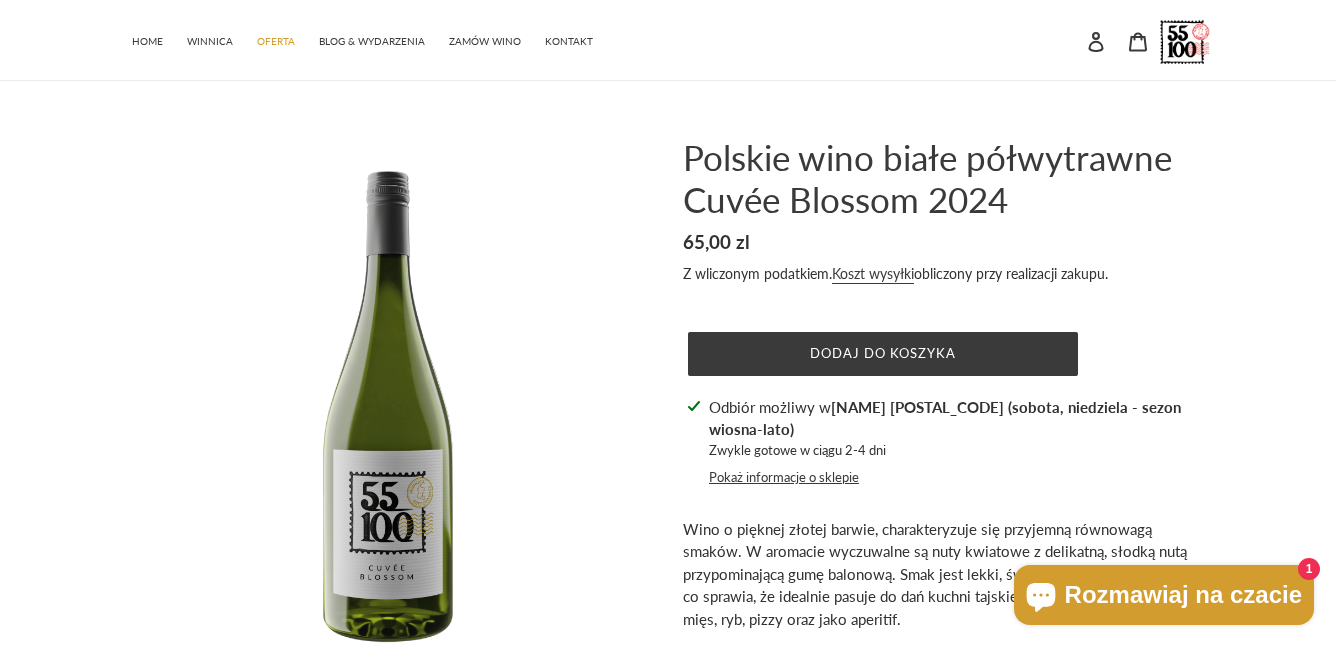 scroll, scrollTop: 0, scrollLeft: 0, axis: both 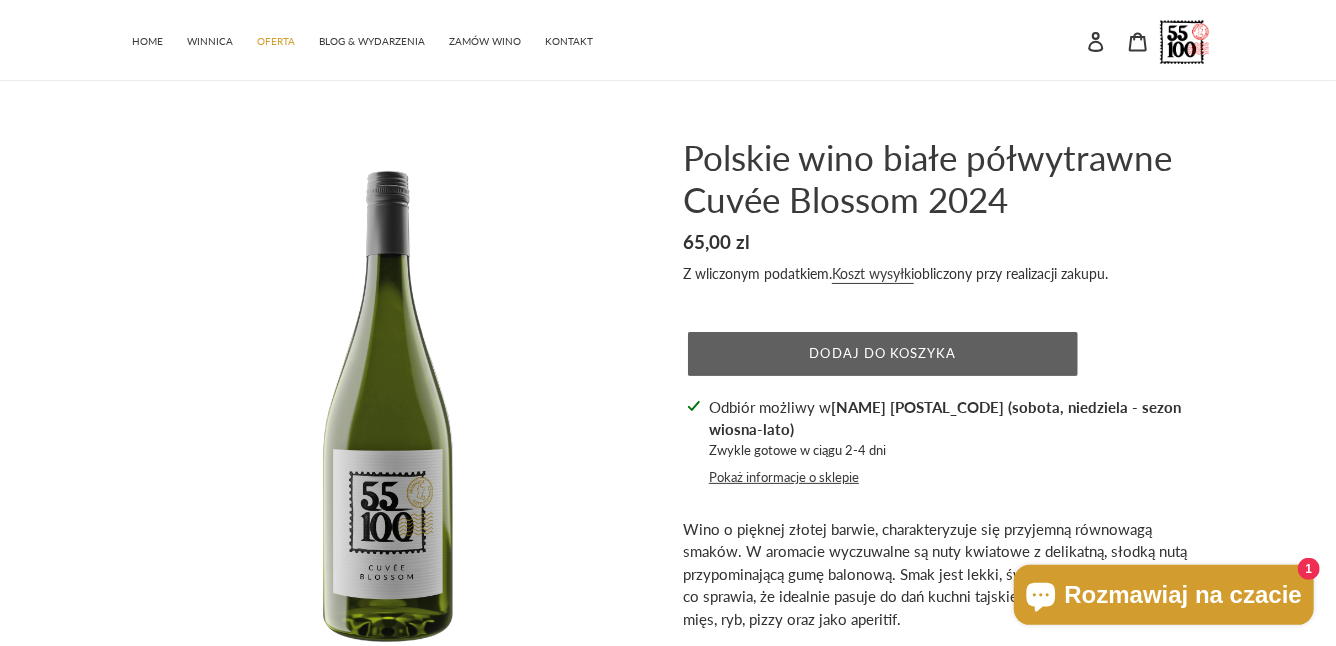 click on "Dodaj do koszyka" at bounding box center [883, 353] 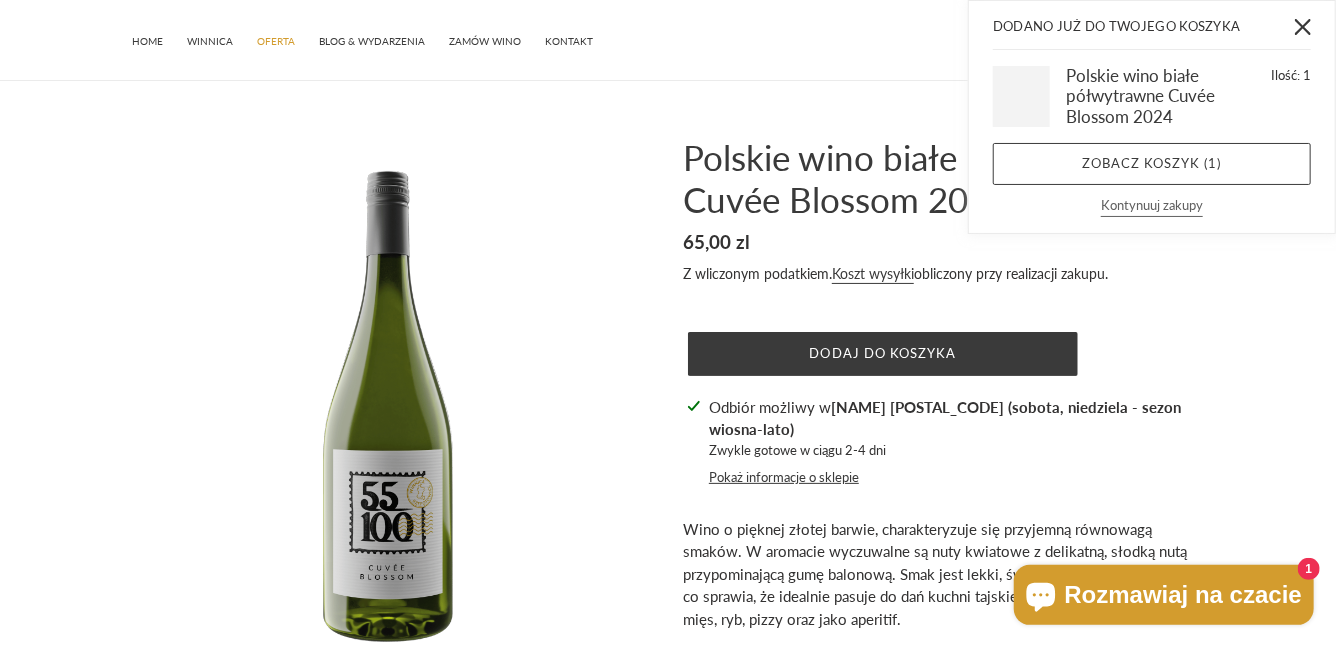 click on "Kontynuuj zakupy" at bounding box center (1152, 207) 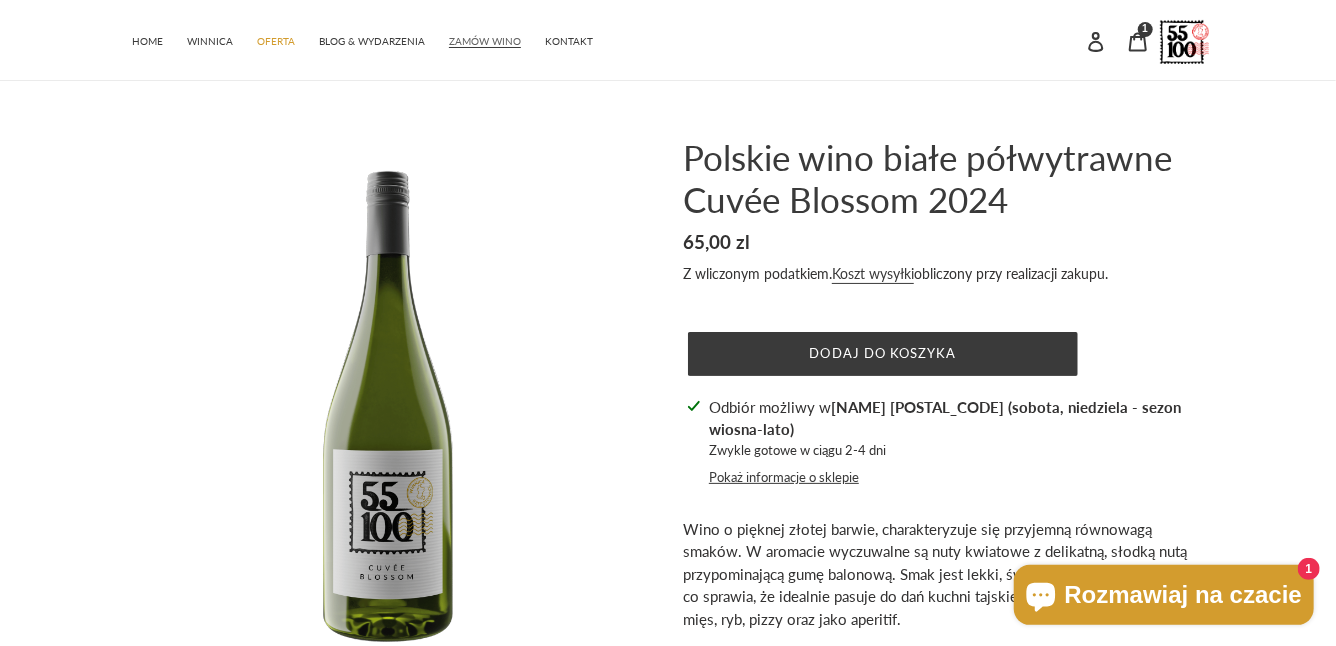 click on "ZAMÓW WINO" at bounding box center (485, 41) 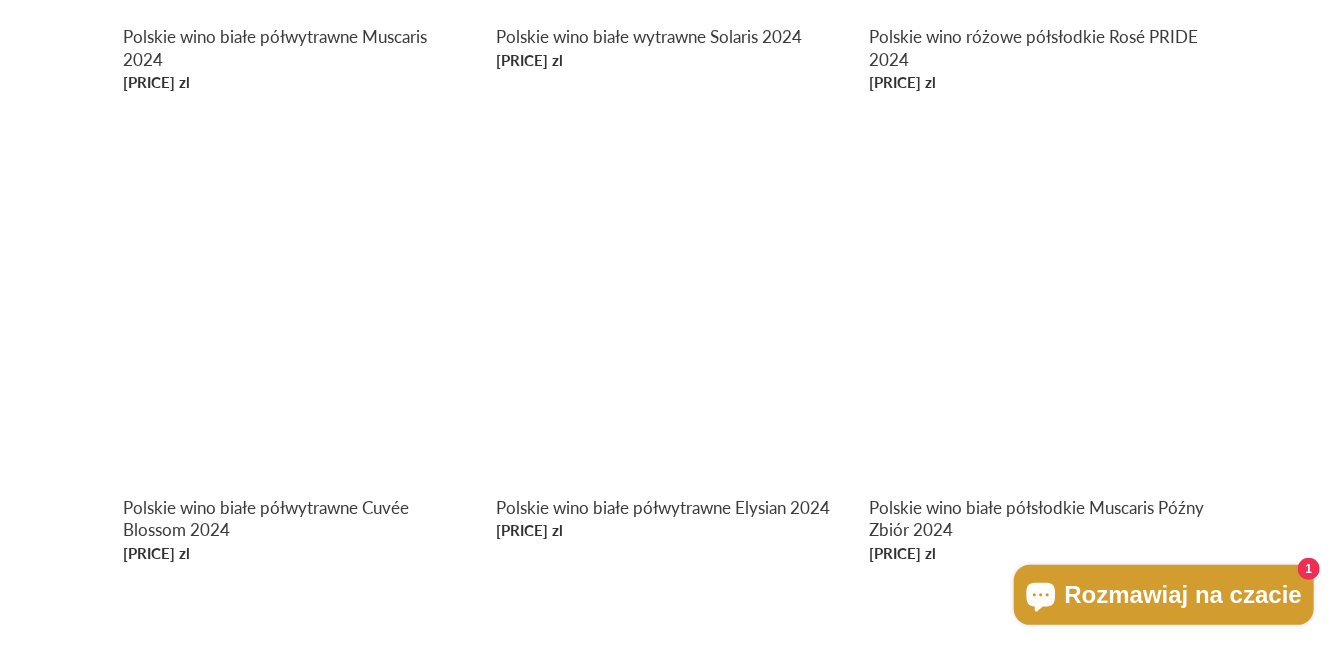 scroll, scrollTop: 1211, scrollLeft: 0, axis: vertical 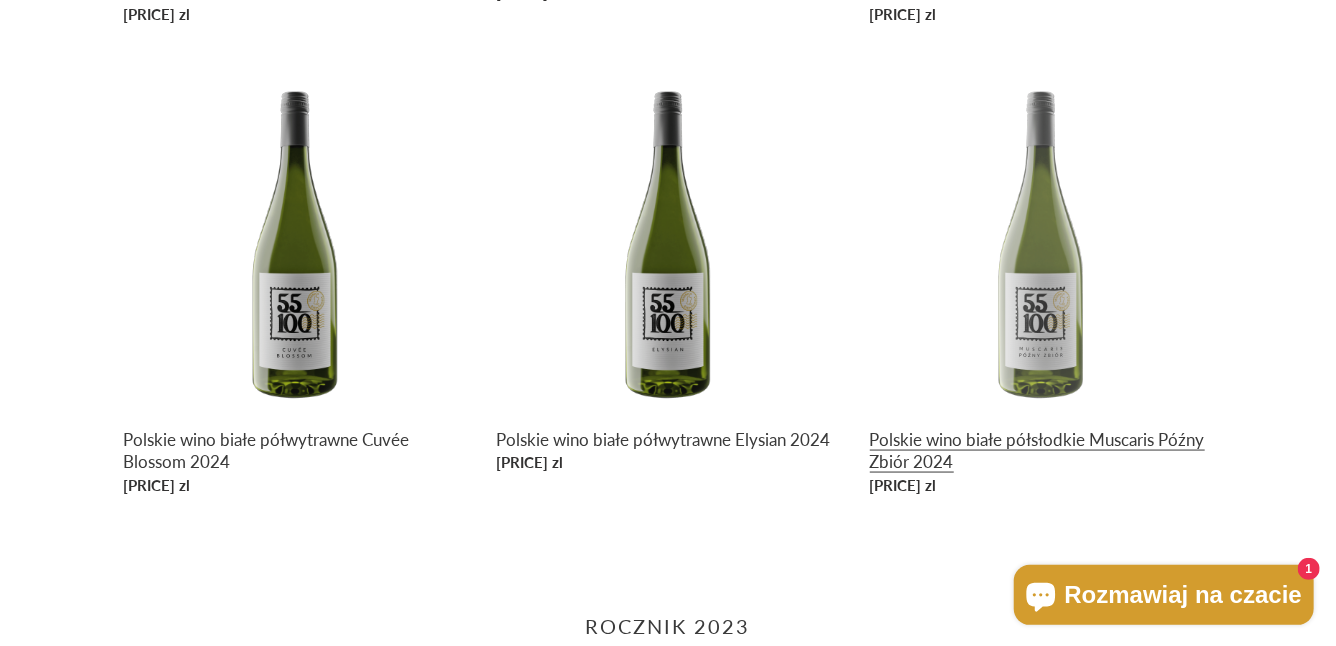 click on "Polskie wino białe półsłodkie Muscaris Późny Zbiór 2024" at bounding box center [1041, 286] 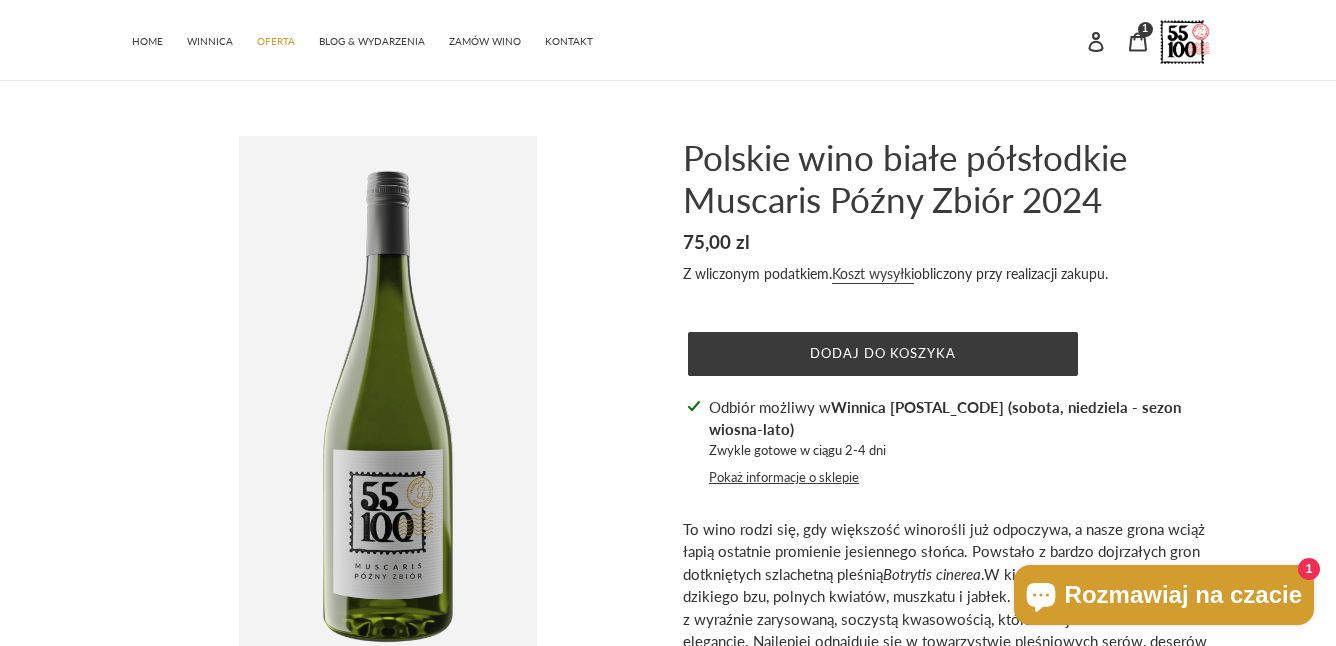 scroll, scrollTop: 0, scrollLeft: 0, axis: both 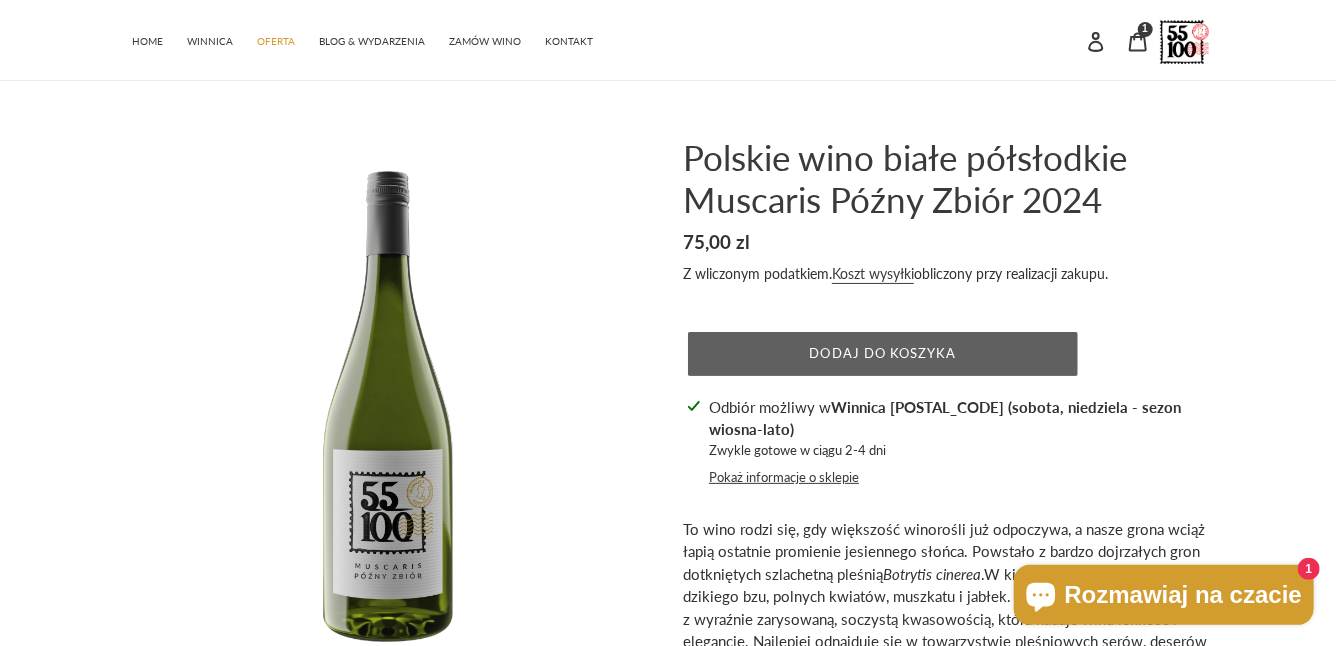 click on "Dodaj do koszyka" at bounding box center (883, 353) 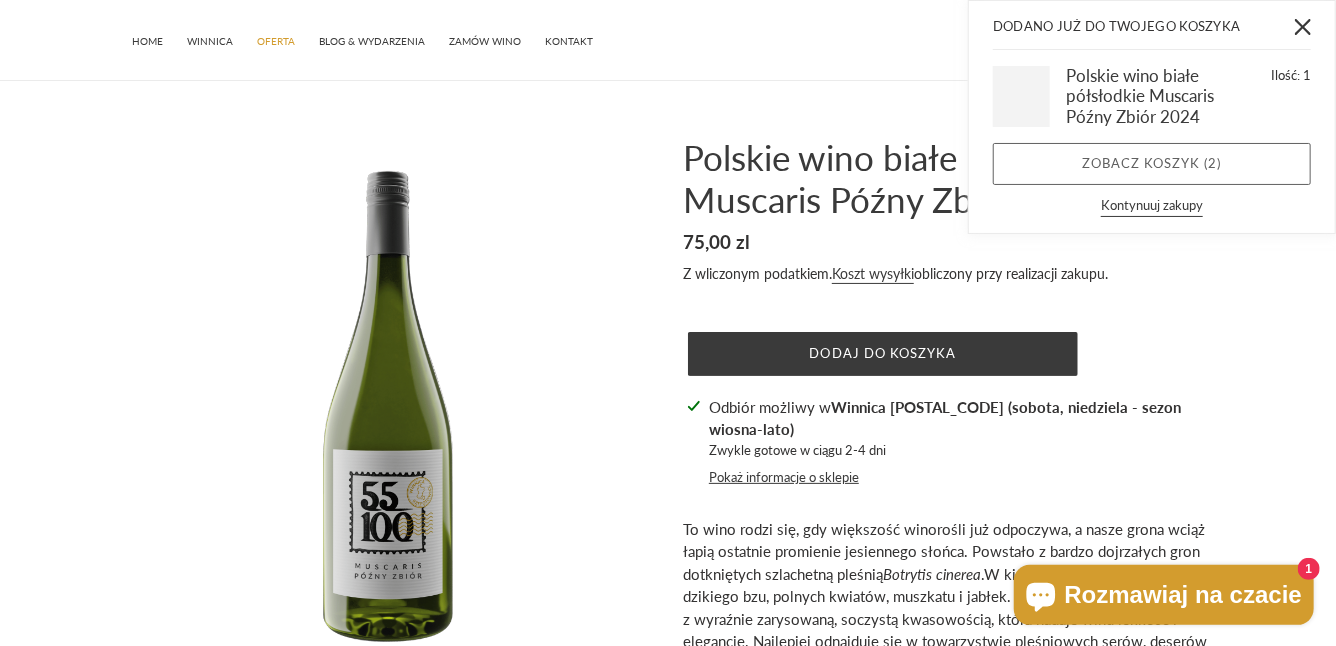 click on "Zobacz koszyk ( 2 )" at bounding box center [1152, 164] 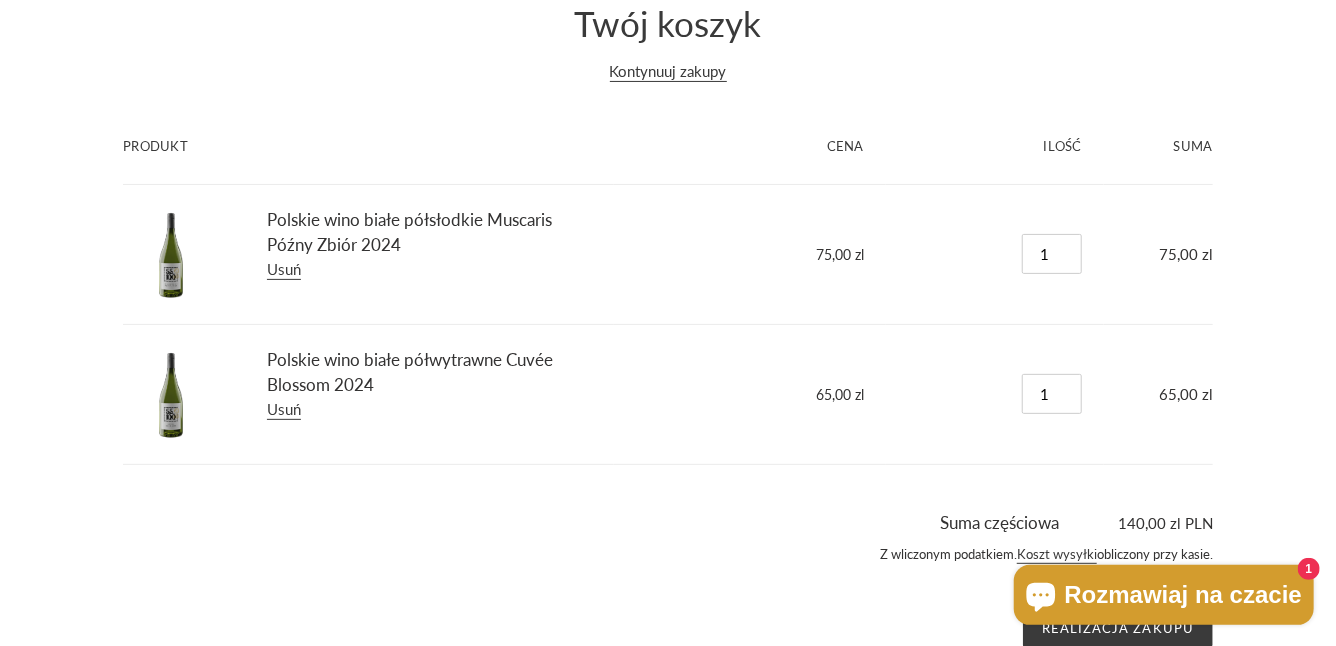 scroll, scrollTop: 147, scrollLeft: 0, axis: vertical 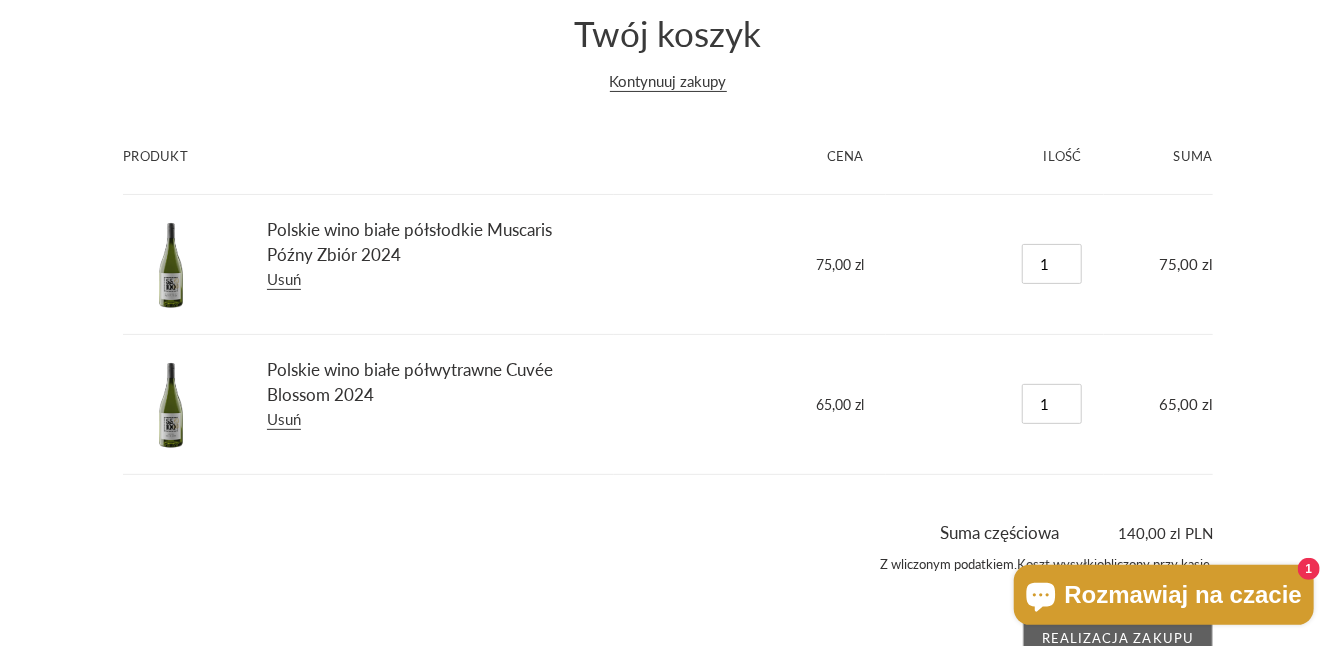 click on "Realizacja zakupu" at bounding box center [1118, 639] 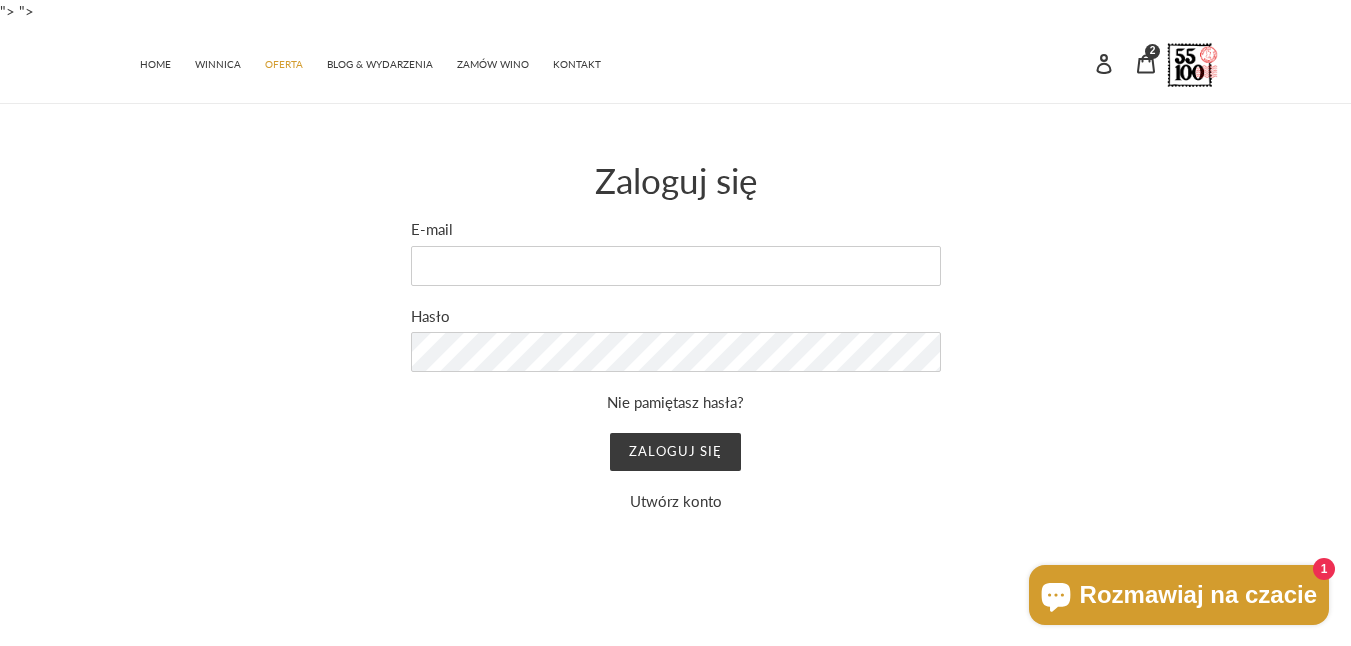 scroll, scrollTop: 0, scrollLeft: 0, axis: both 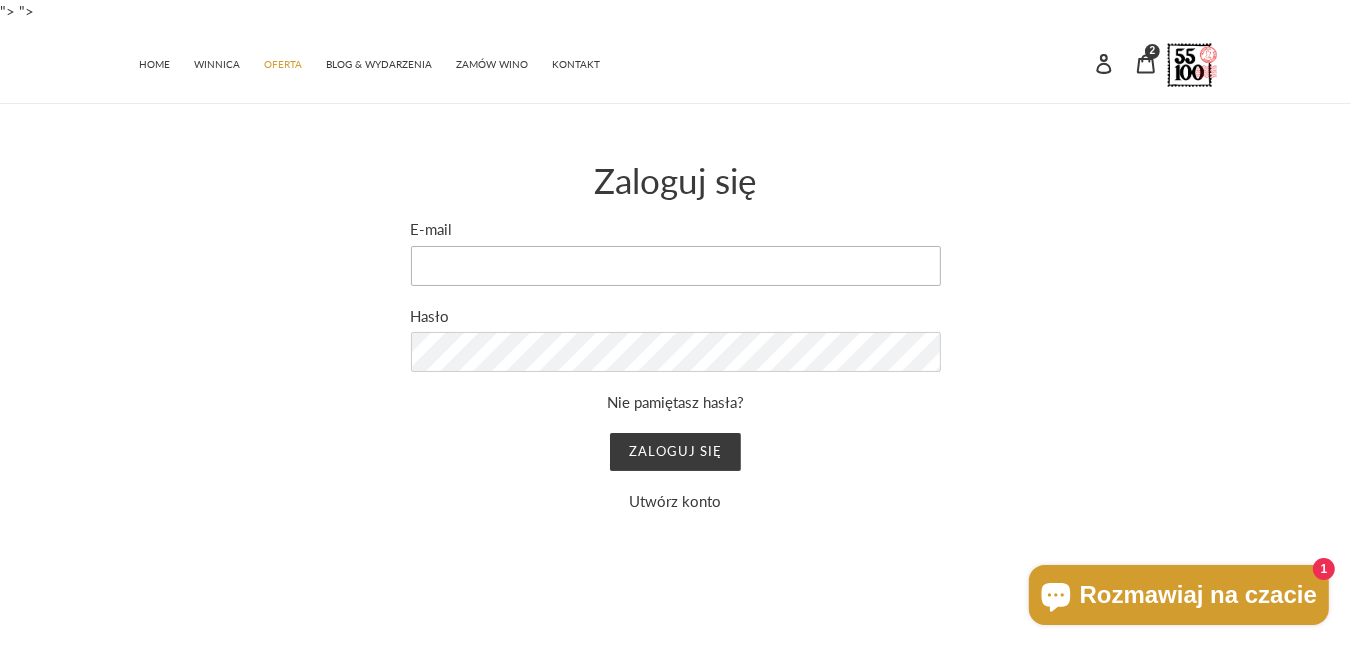 click on "E-mail" at bounding box center [676, 266] 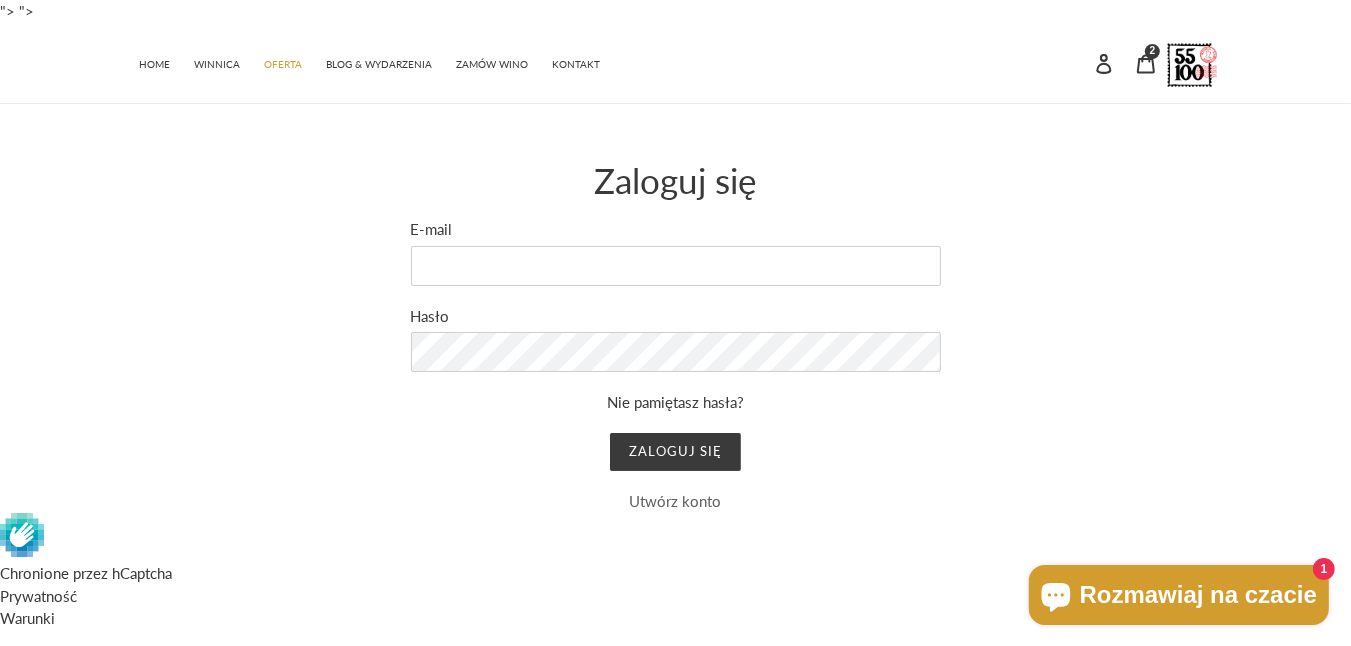 click on "Utwórz konto" at bounding box center (676, 501) 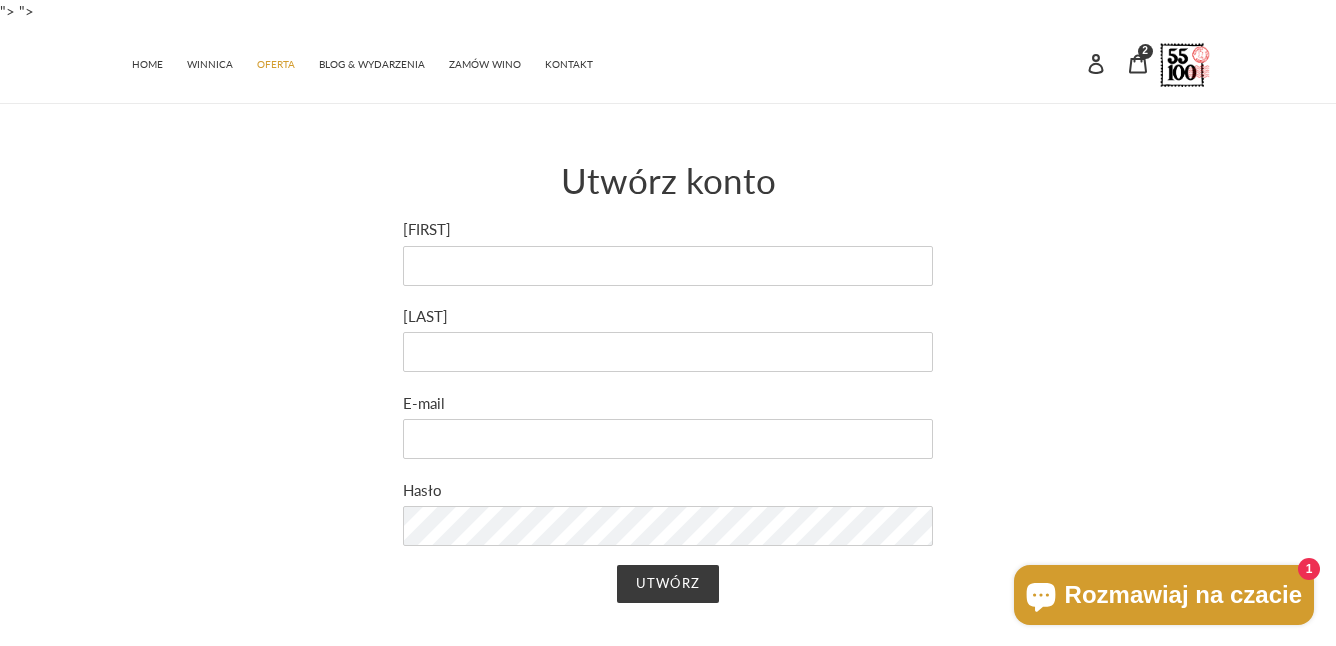 scroll, scrollTop: 0, scrollLeft: 0, axis: both 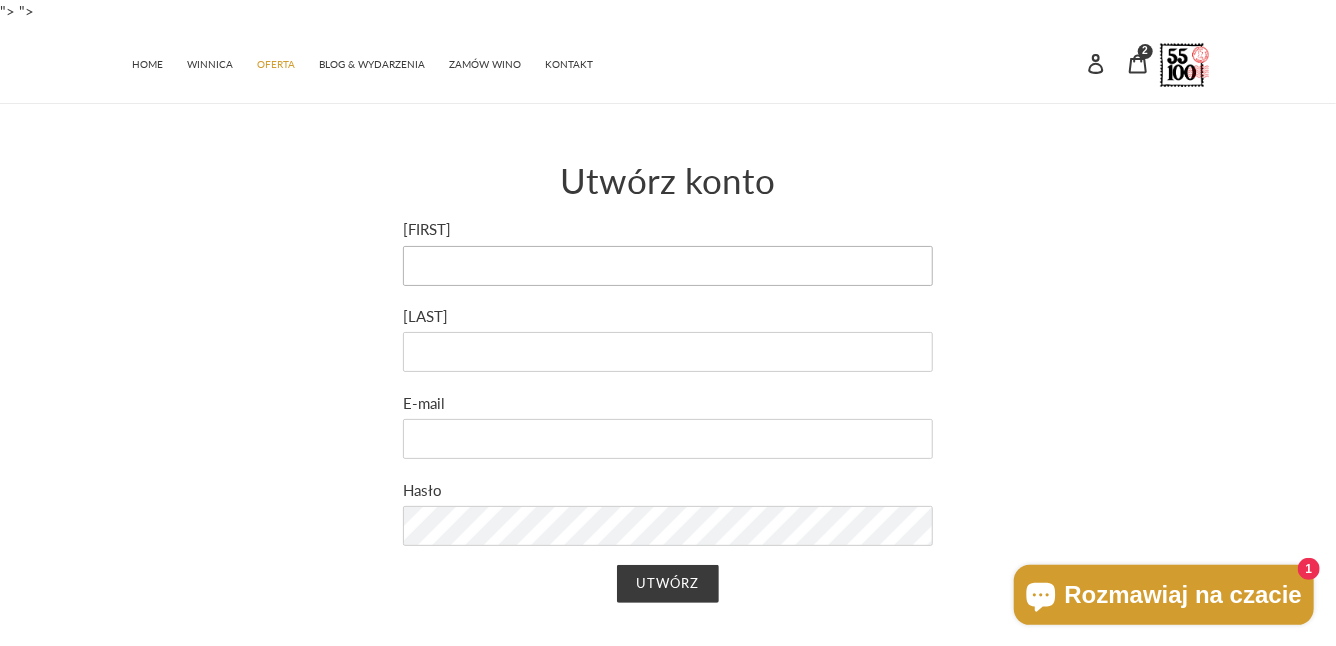click on "[FIRST_NAME]" at bounding box center [668, 266] 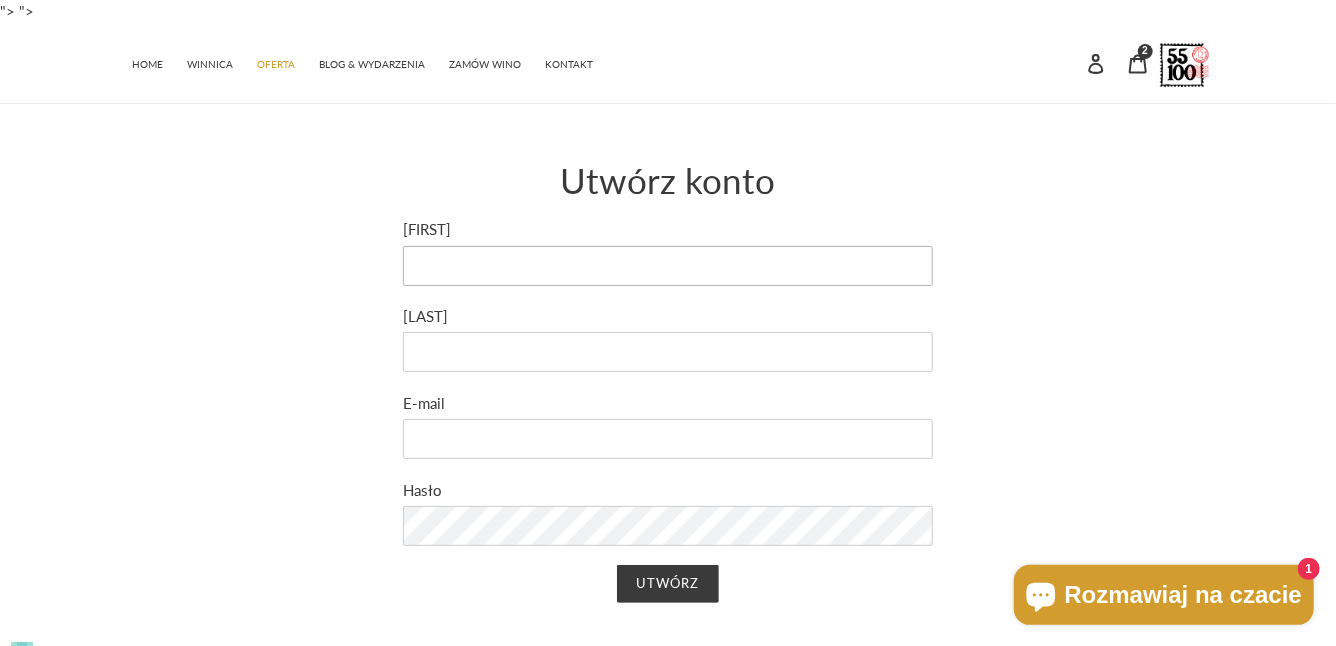 click on "[FIRST_NAME]" at bounding box center (668, 266) 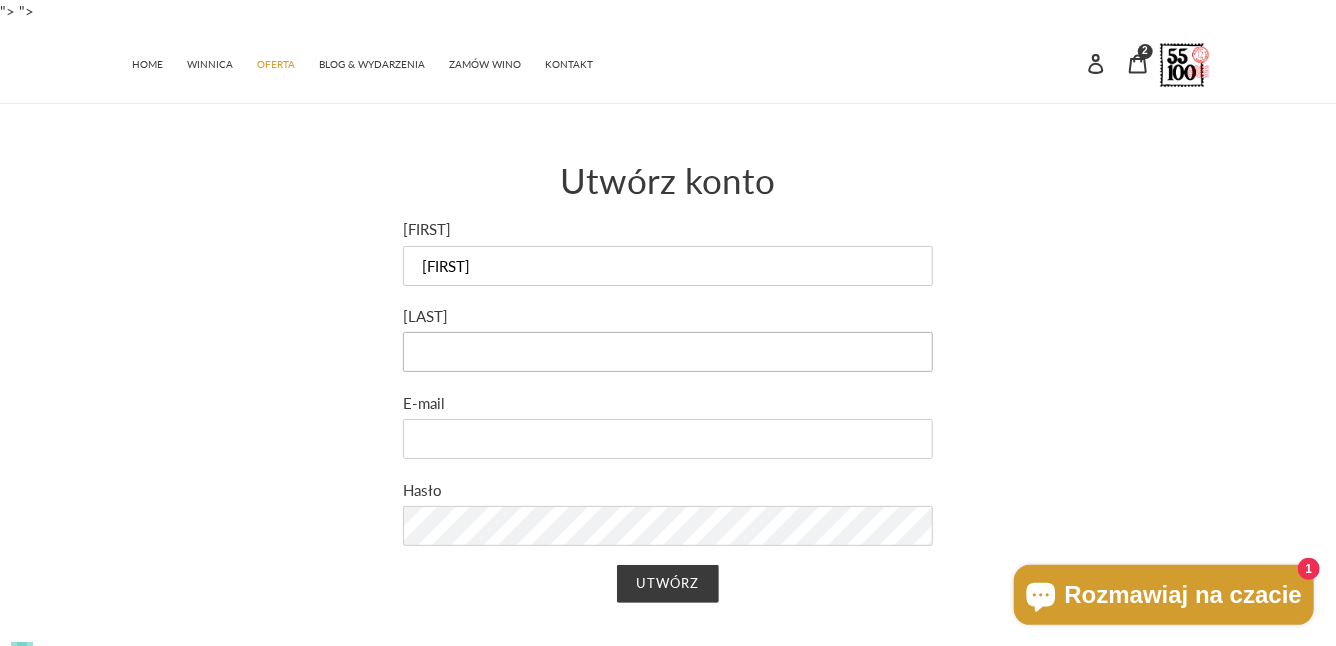 type on "Kolanowska" 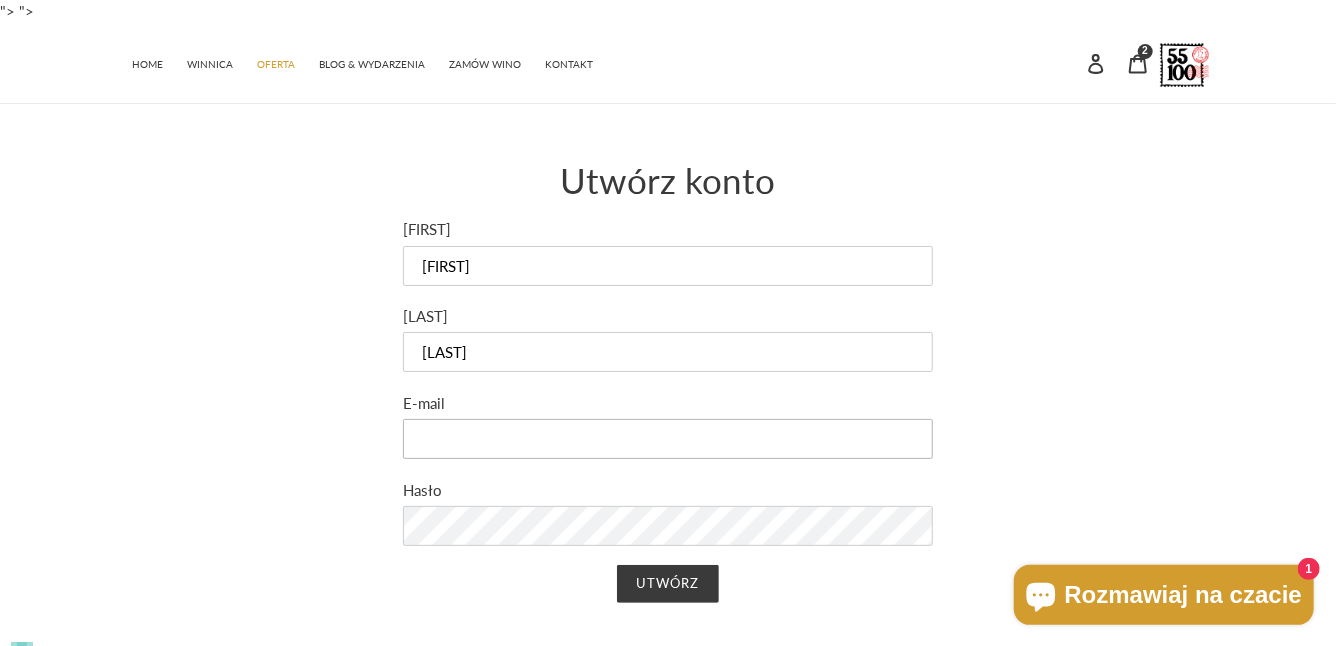 type on "karolinakolanowska22@interia.pl" 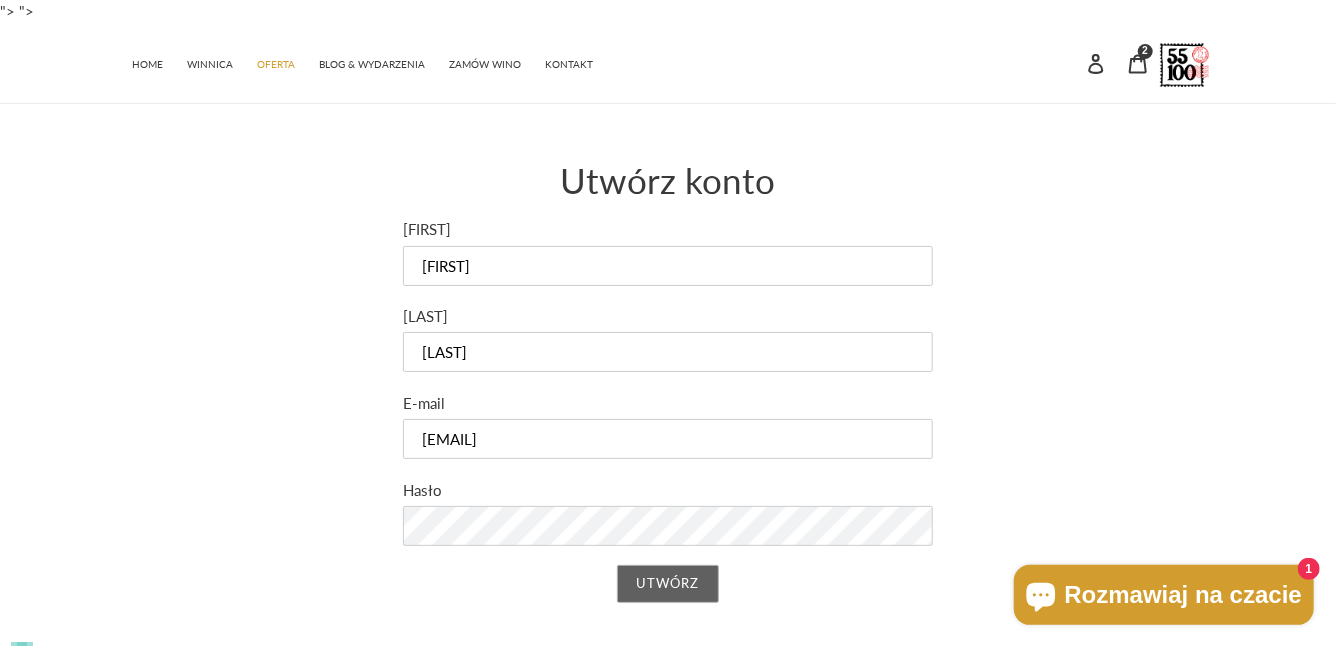 click on "Utwórz" at bounding box center [667, 584] 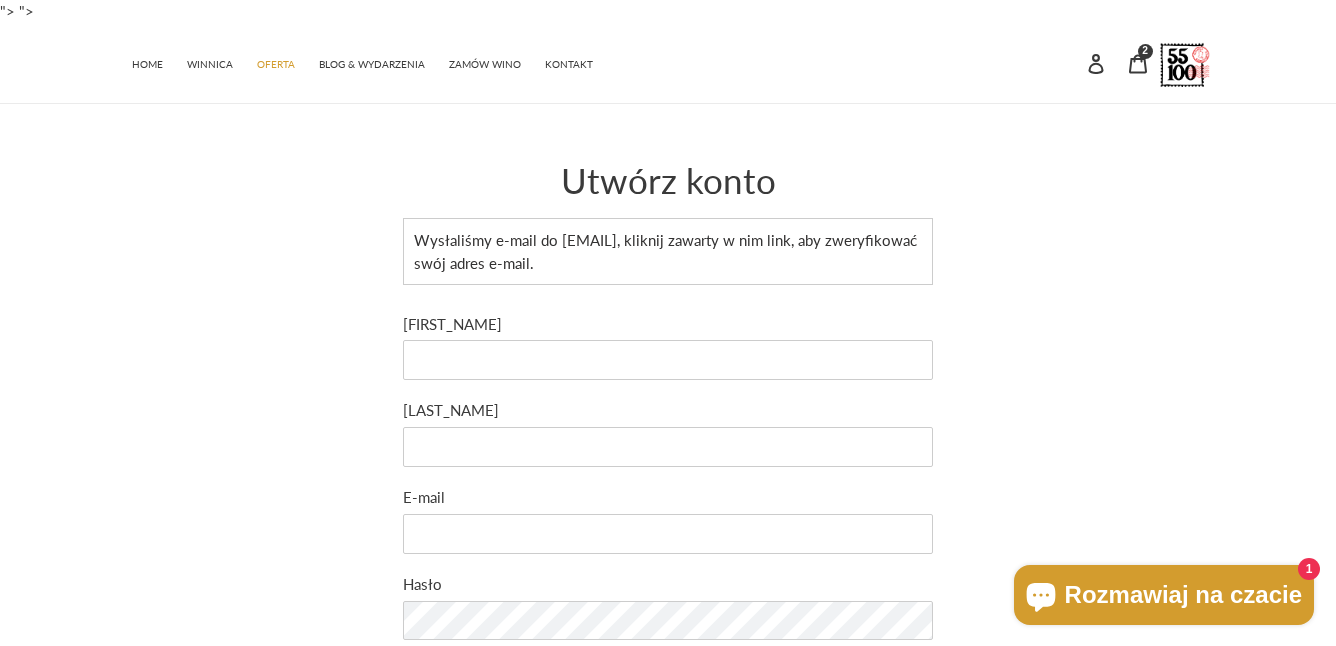 scroll, scrollTop: 0, scrollLeft: 0, axis: both 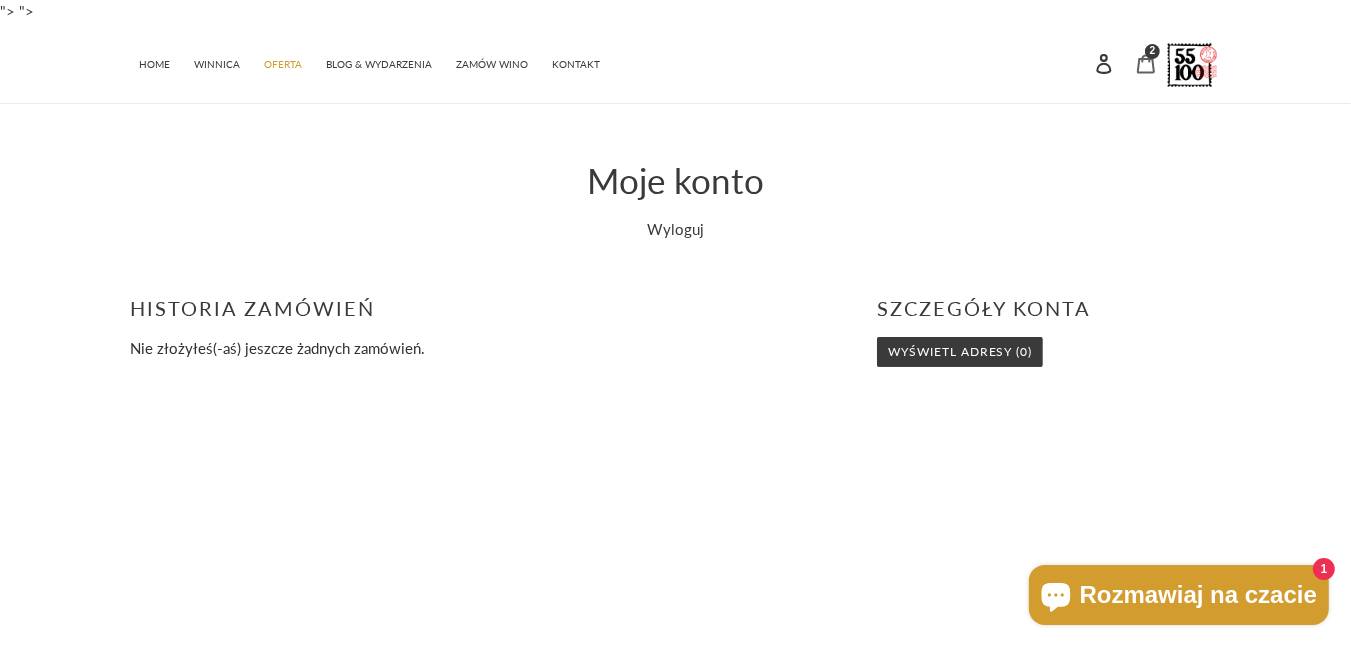 click on "2
pozycje" at bounding box center (1152, 51) 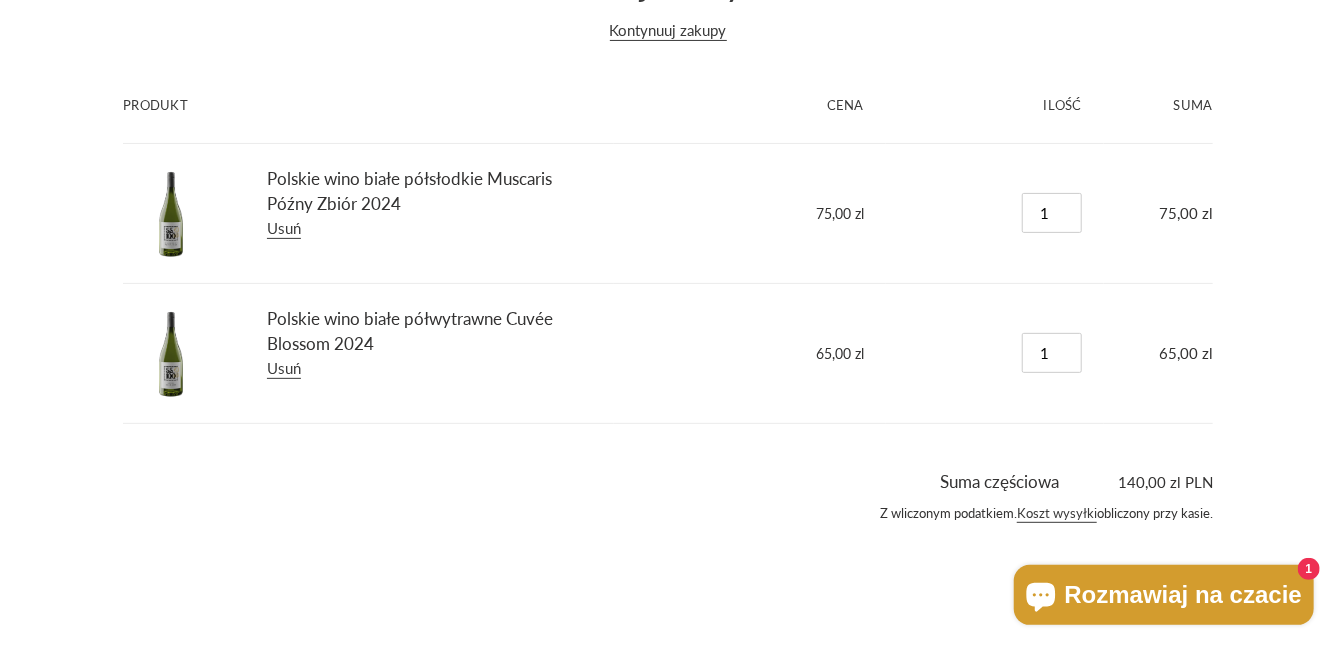 scroll, scrollTop: 156, scrollLeft: 0, axis: vertical 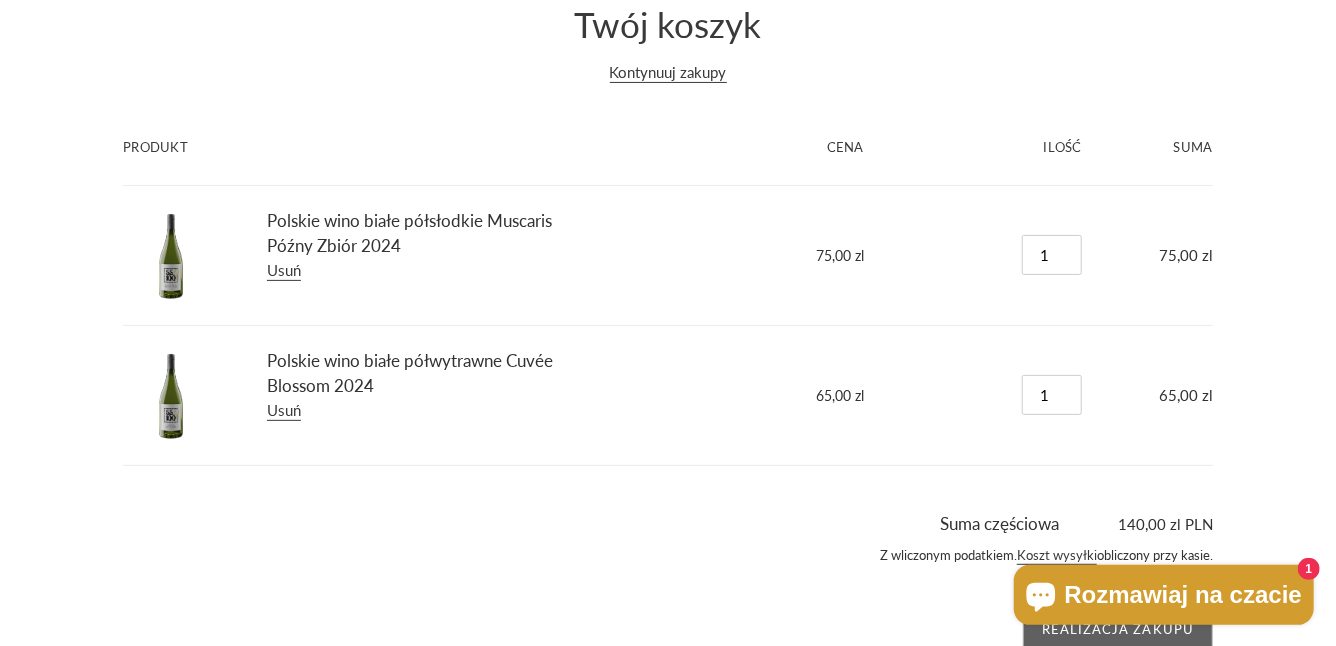 click on "Realizacja zakupu" at bounding box center (1118, 630) 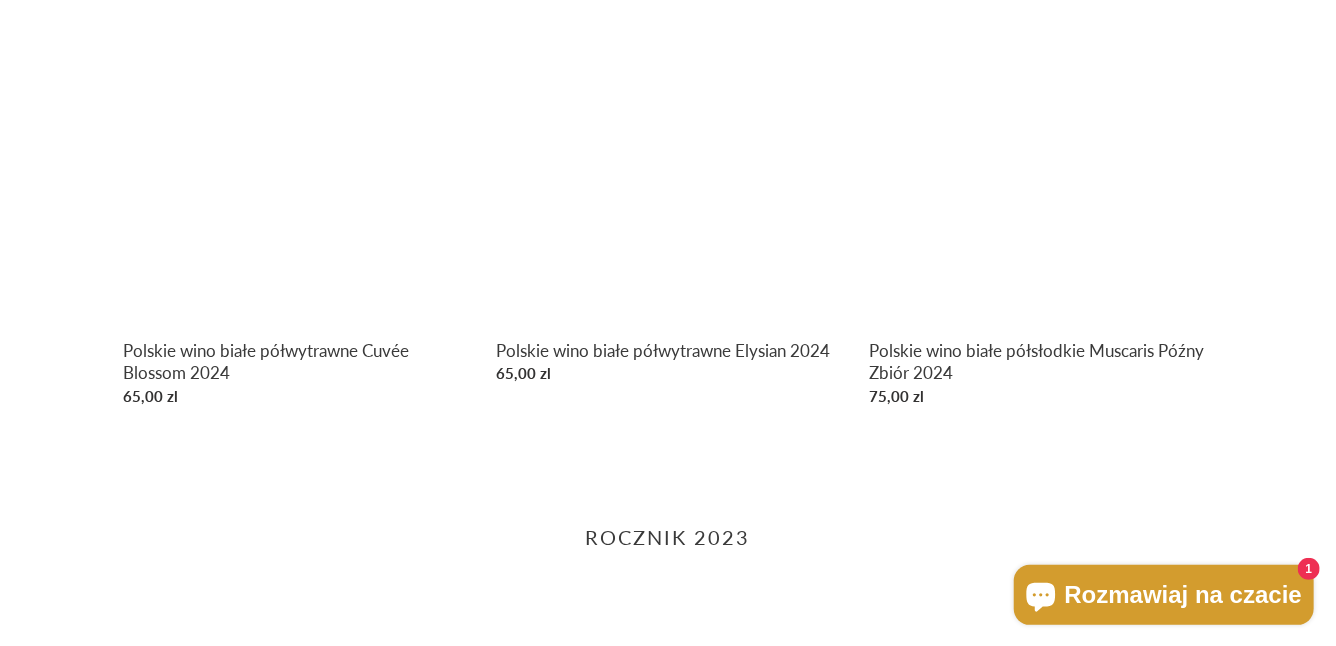 scroll, scrollTop: 1342, scrollLeft: 0, axis: vertical 